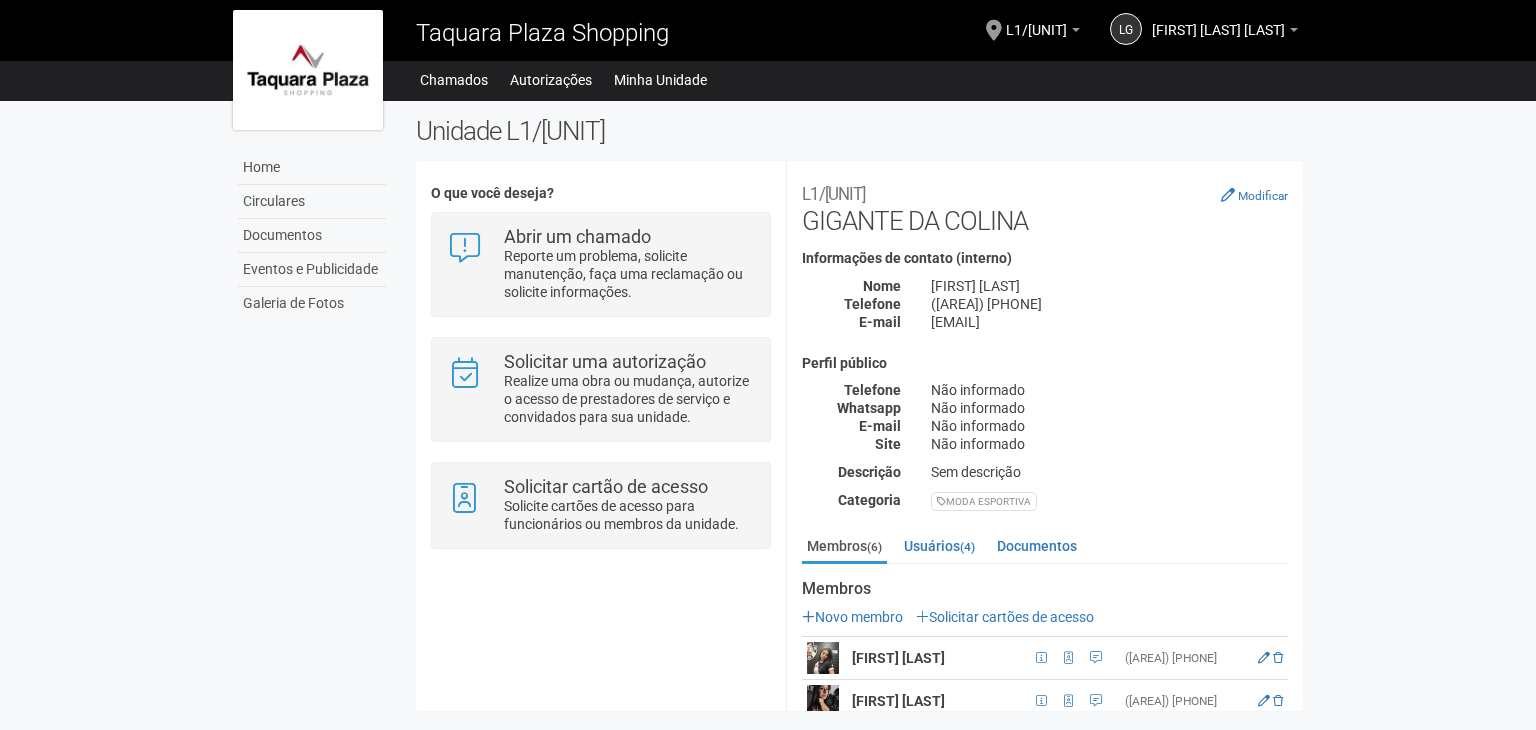 scroll, scrollTop: 0, scrollLeft: 0, axis: both 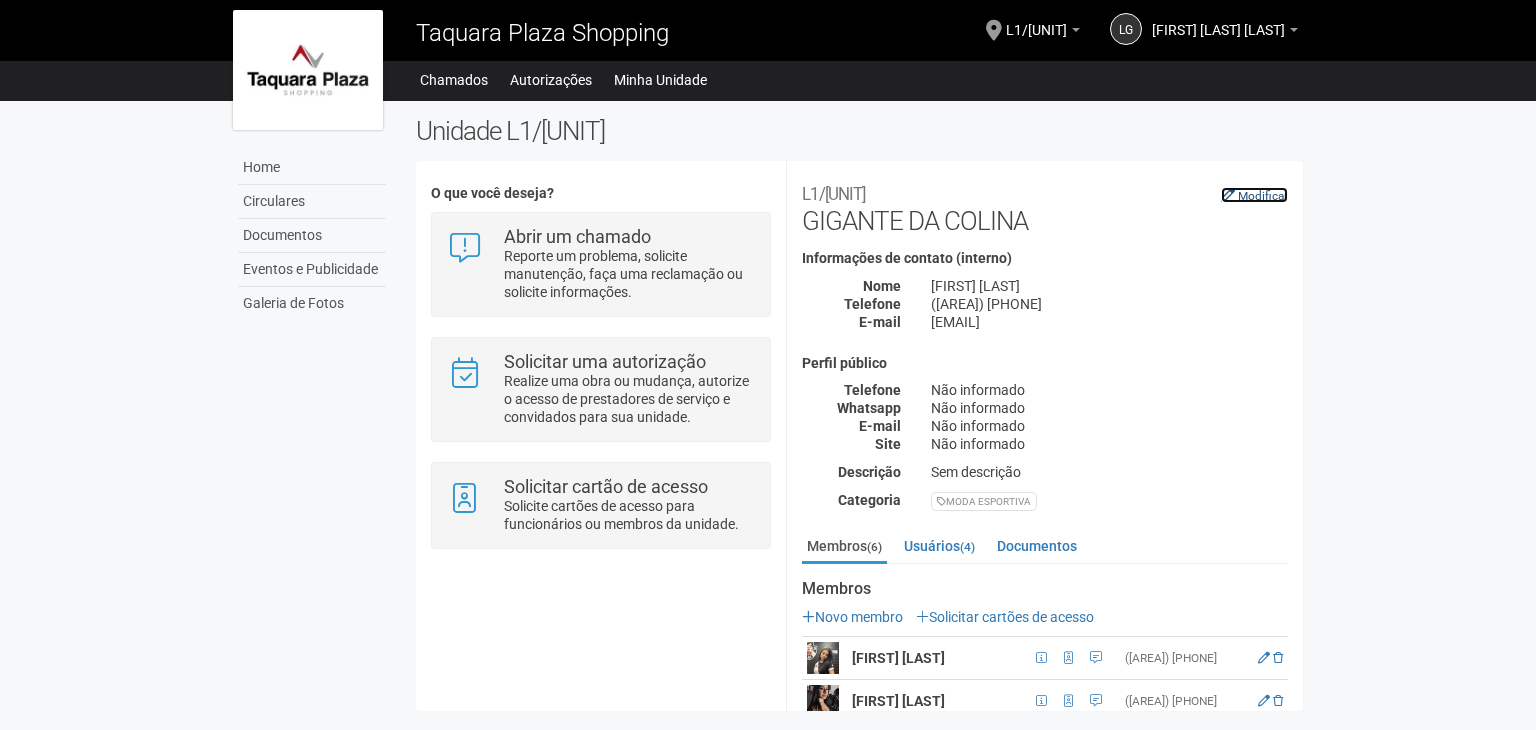 click on "Modificar" at bounding box center (1254, 195) 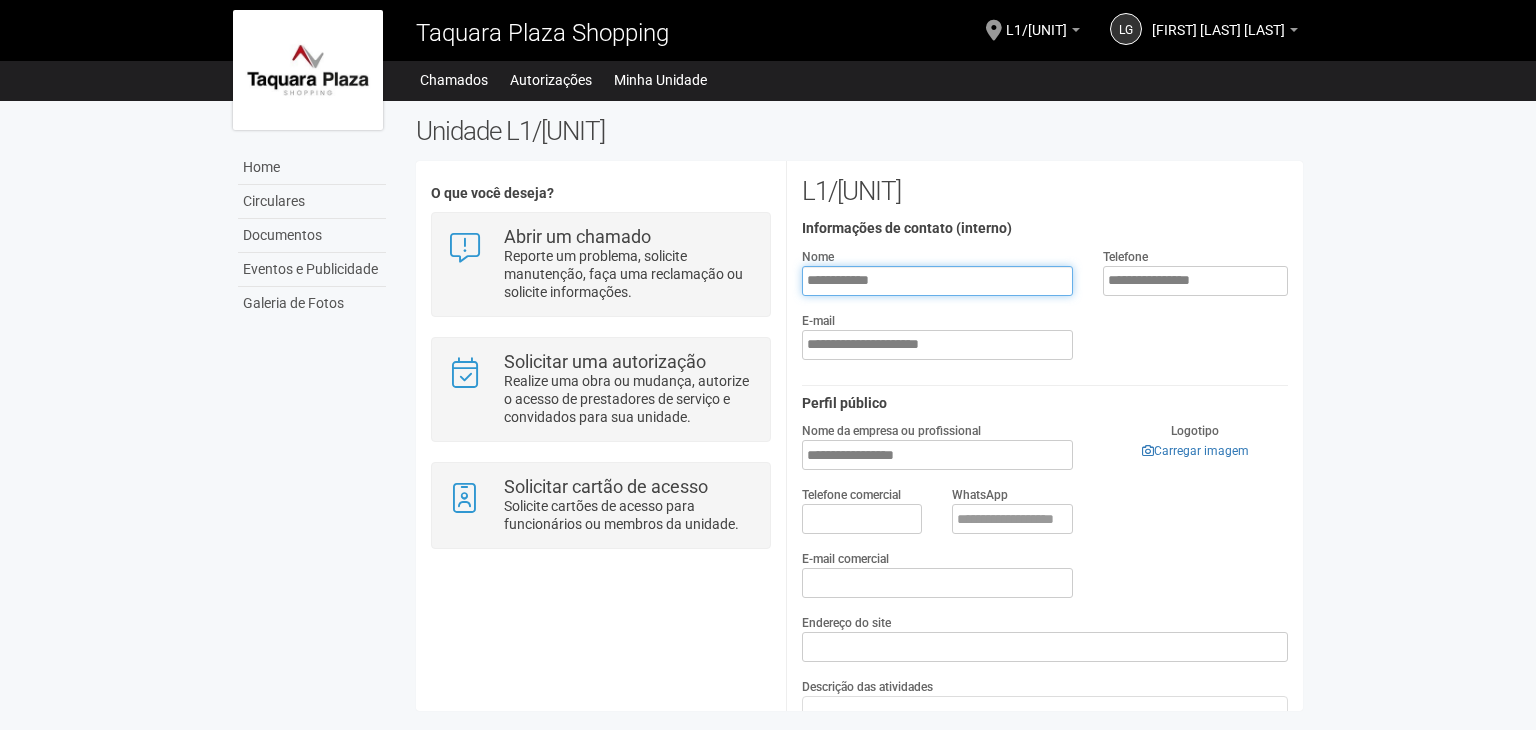 click on "**********" at bounding box center [937, 281] 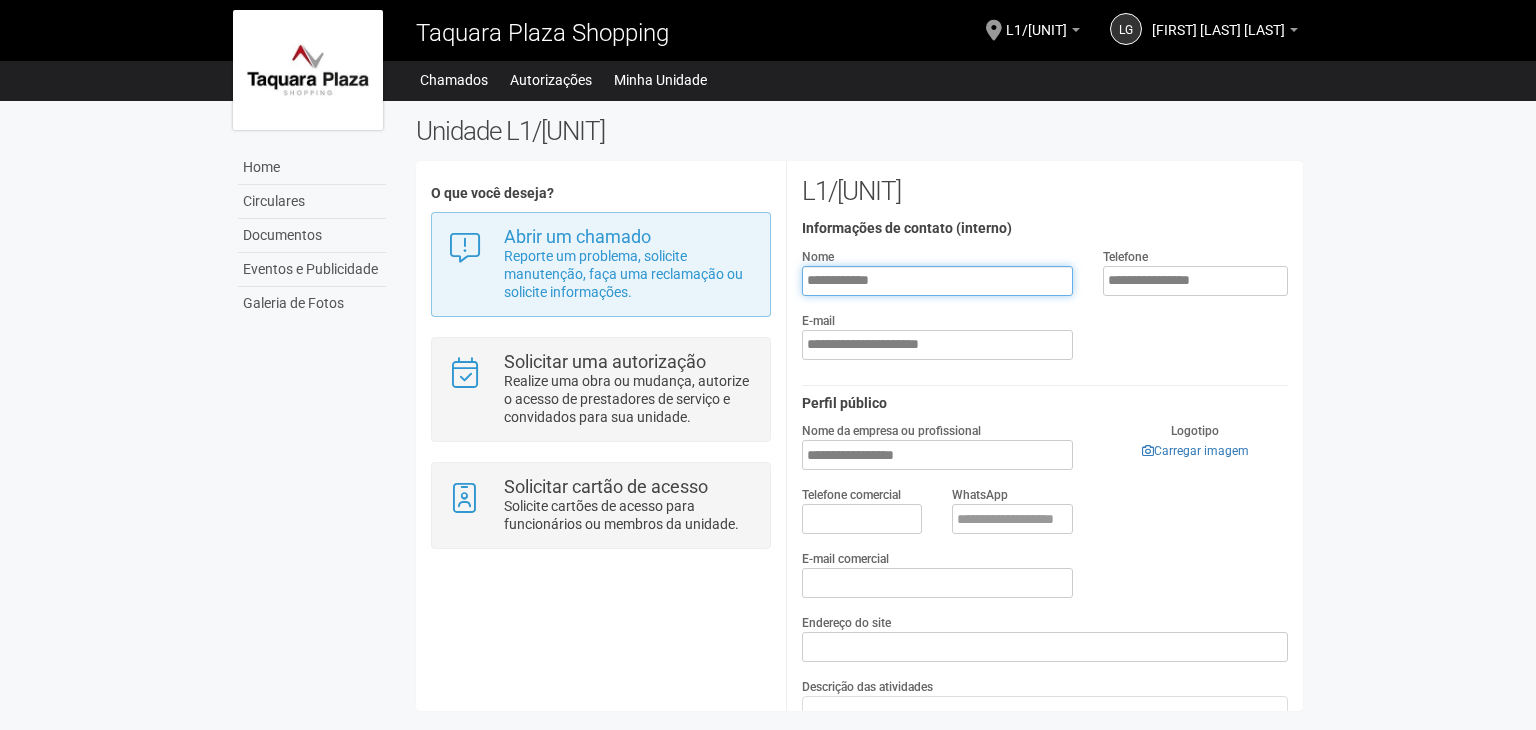 drag, startPoint x: 884, startPoint y: 279, endPoint x: 705, endPoint y: 279, distance: 179 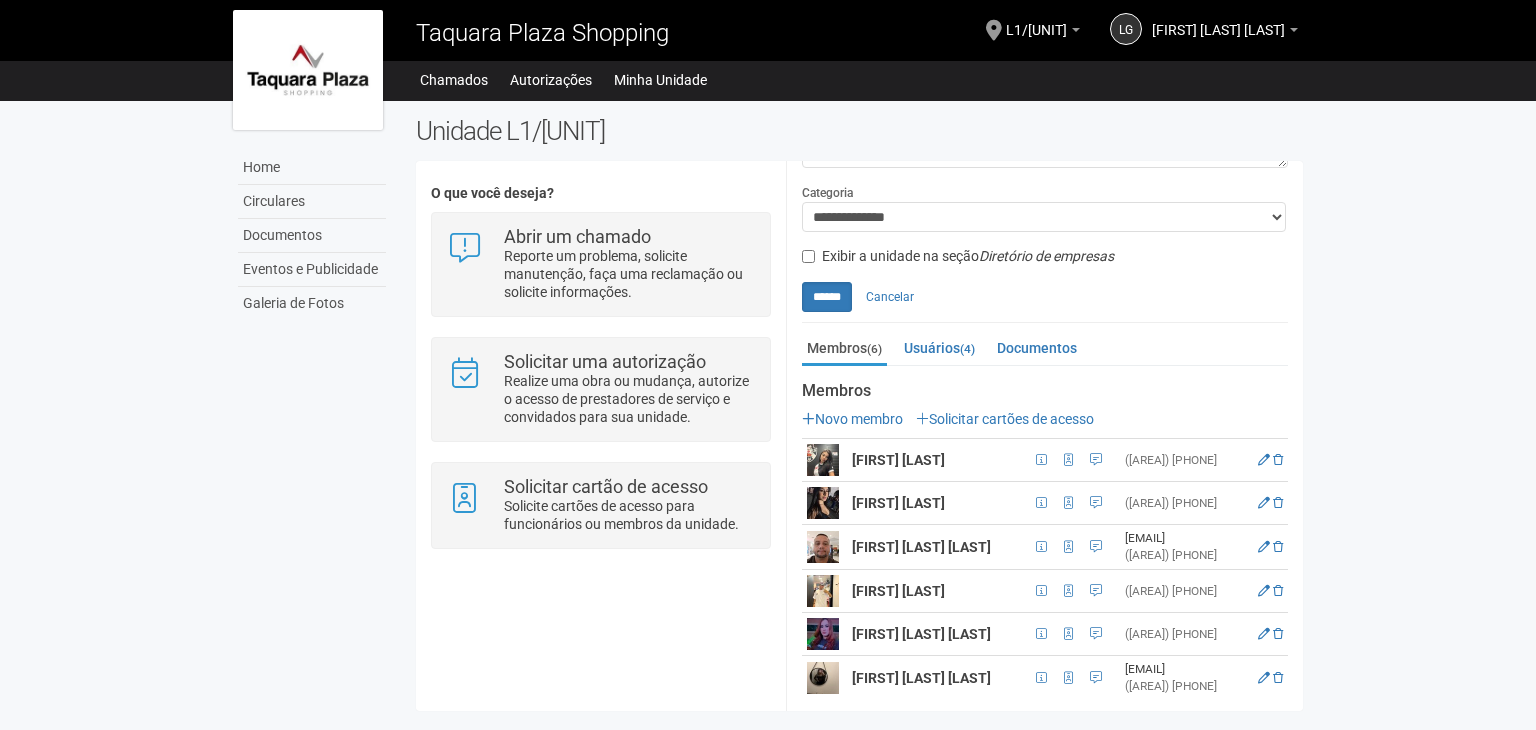 scroll, scrollTop: 657, scrollLeft: 0, axis: vertical 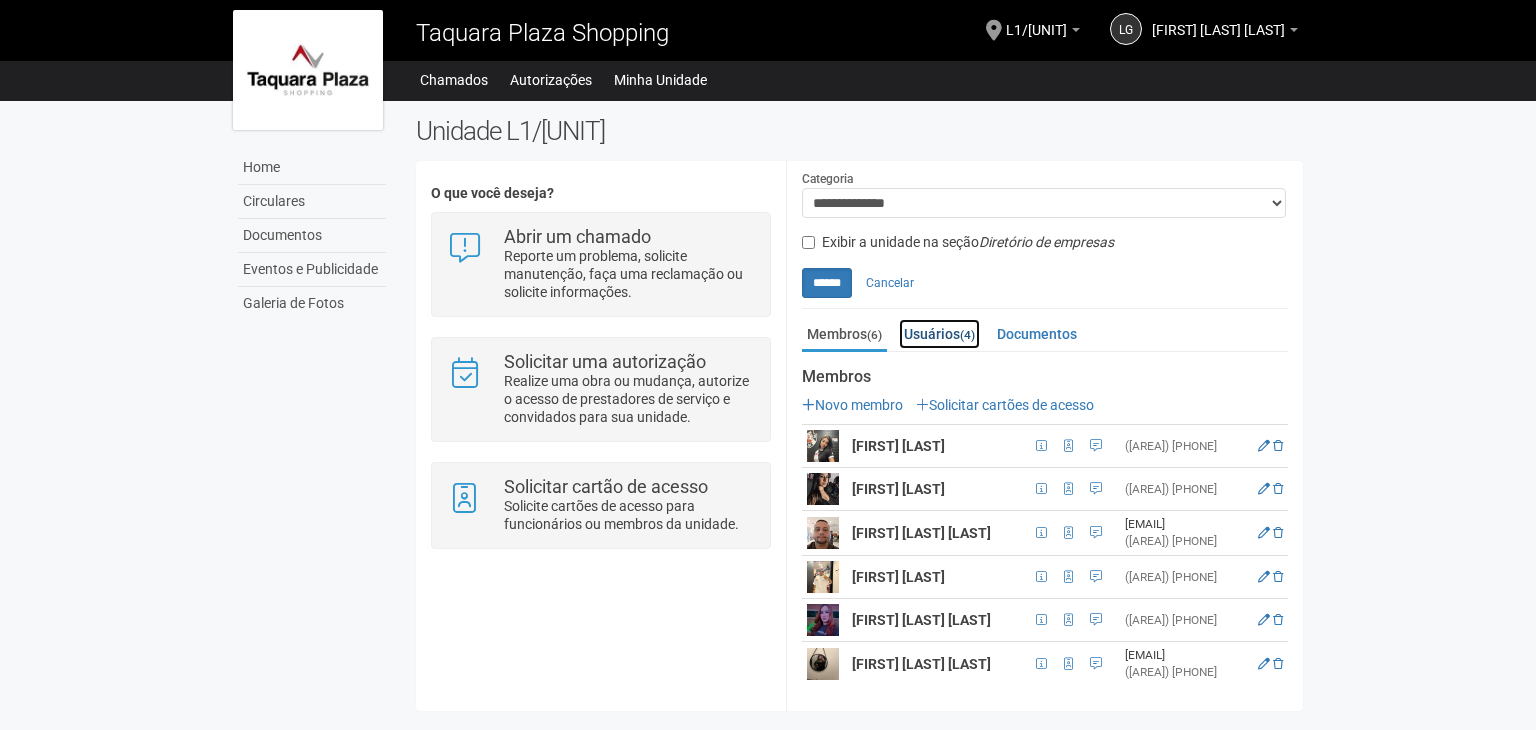 click on "Usuários
(4)" at bounding box center [939, 334] 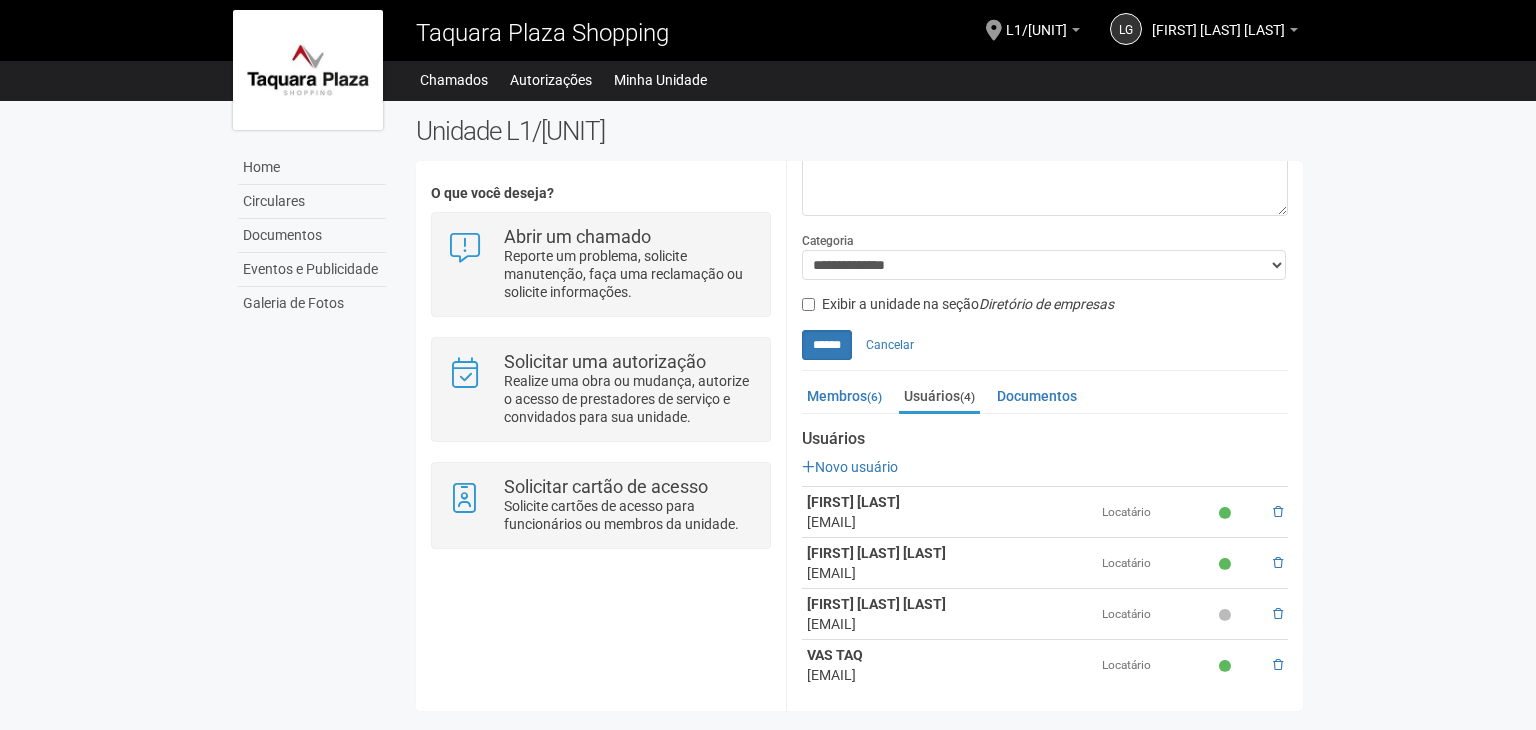 scroll, scrollTop: 573, scrollLeft: 0, axis: vertical 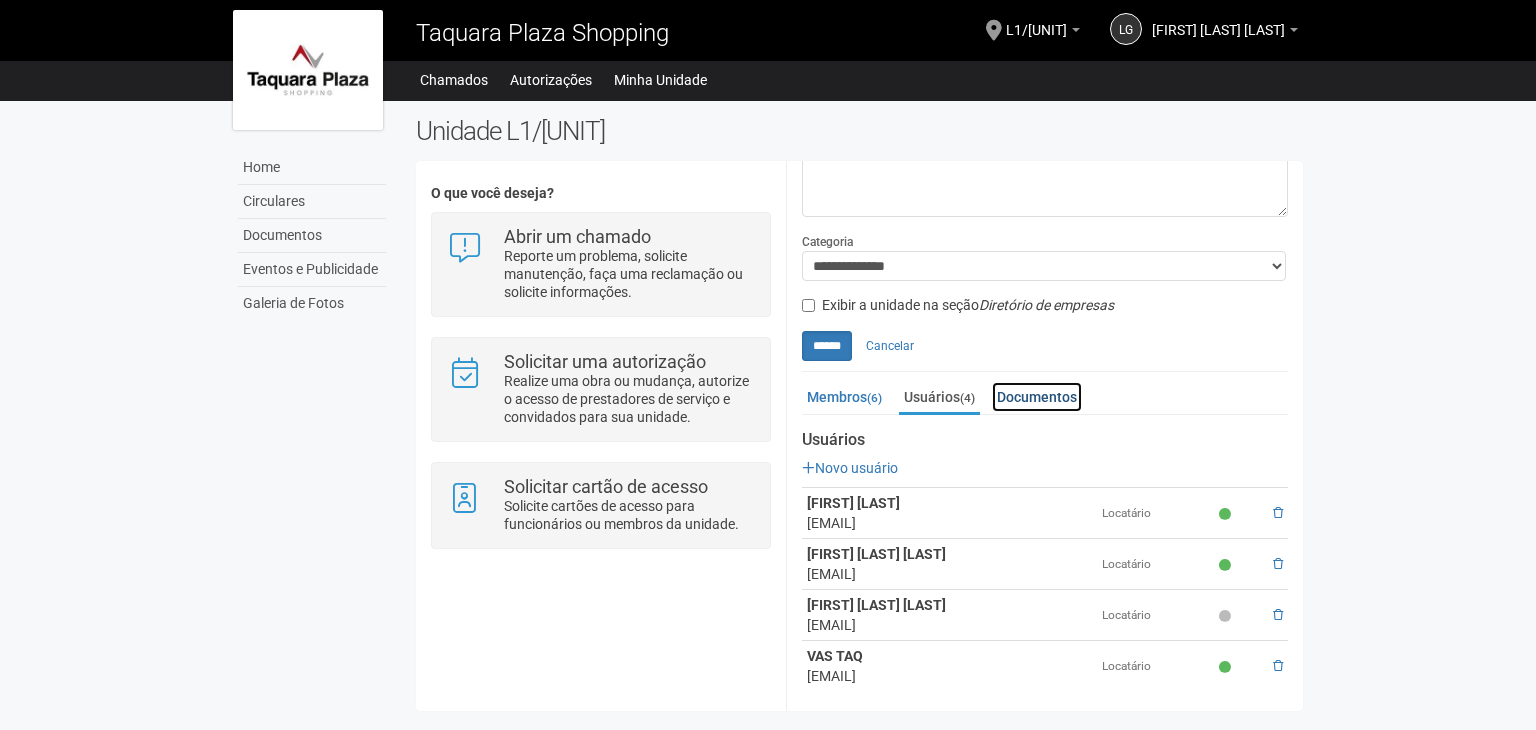 click on "Documentos" at bounding box center [1037, 397] 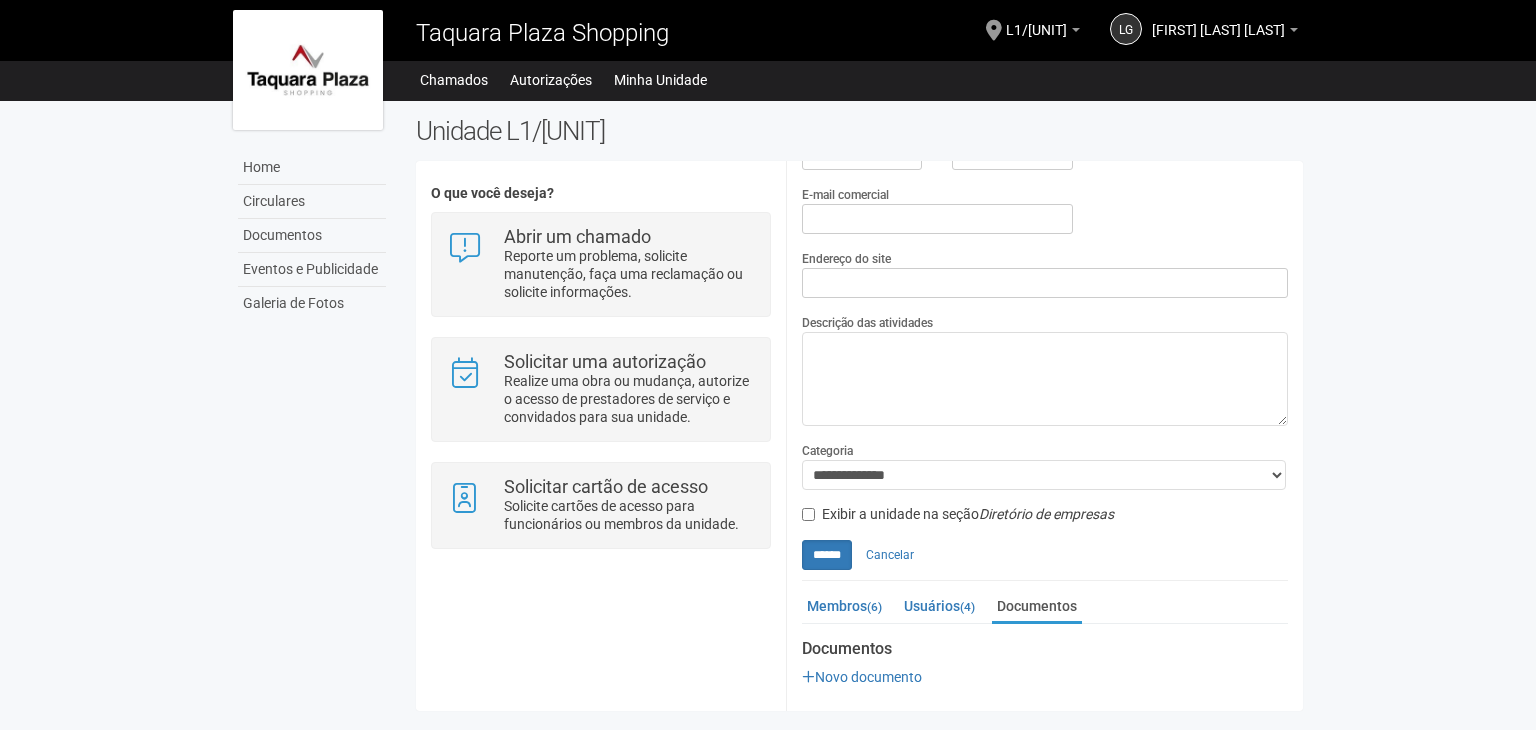 scroll, scrollTop: 360, scrollLeft: 0, axis: vertical 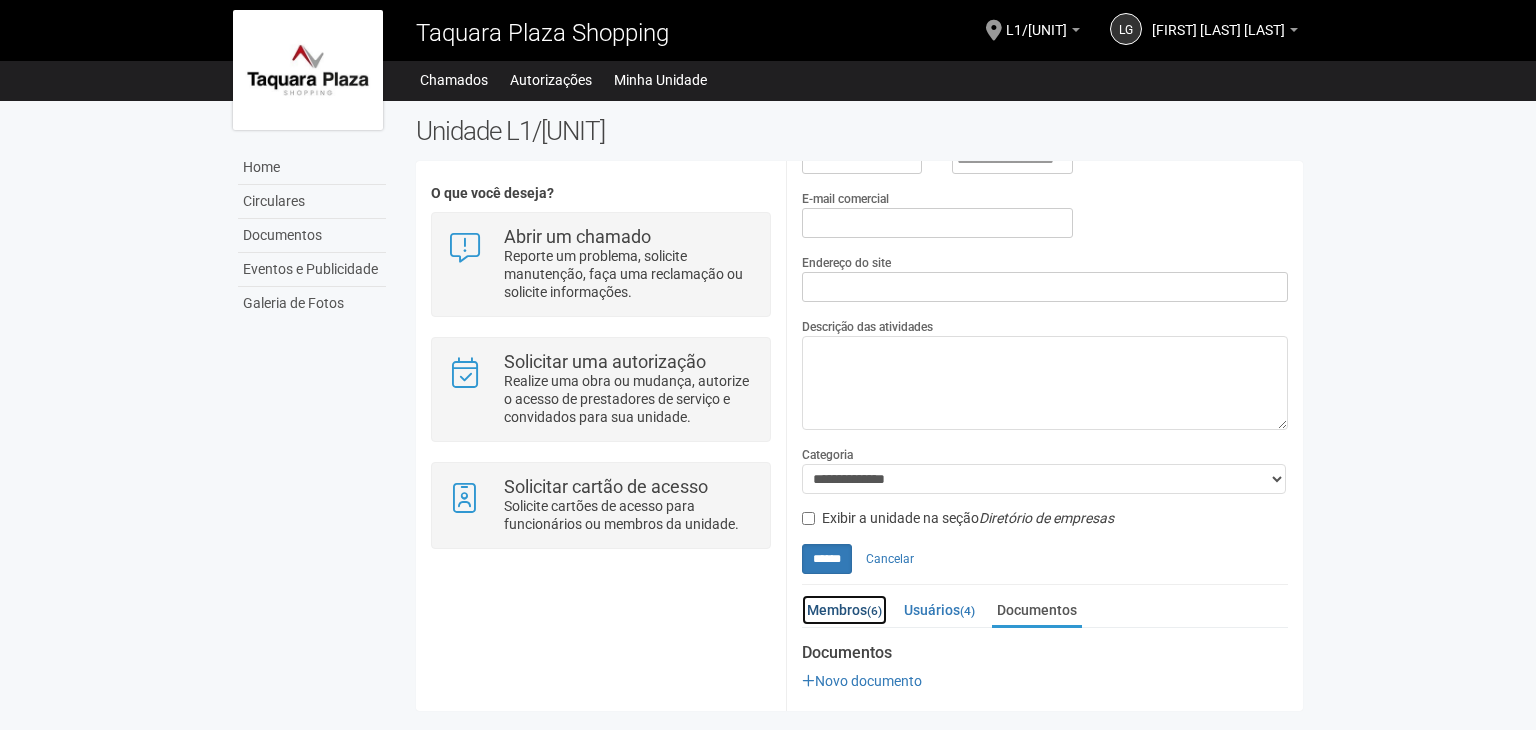 click on "Membros
(6)" at bounding box center [844, 610] 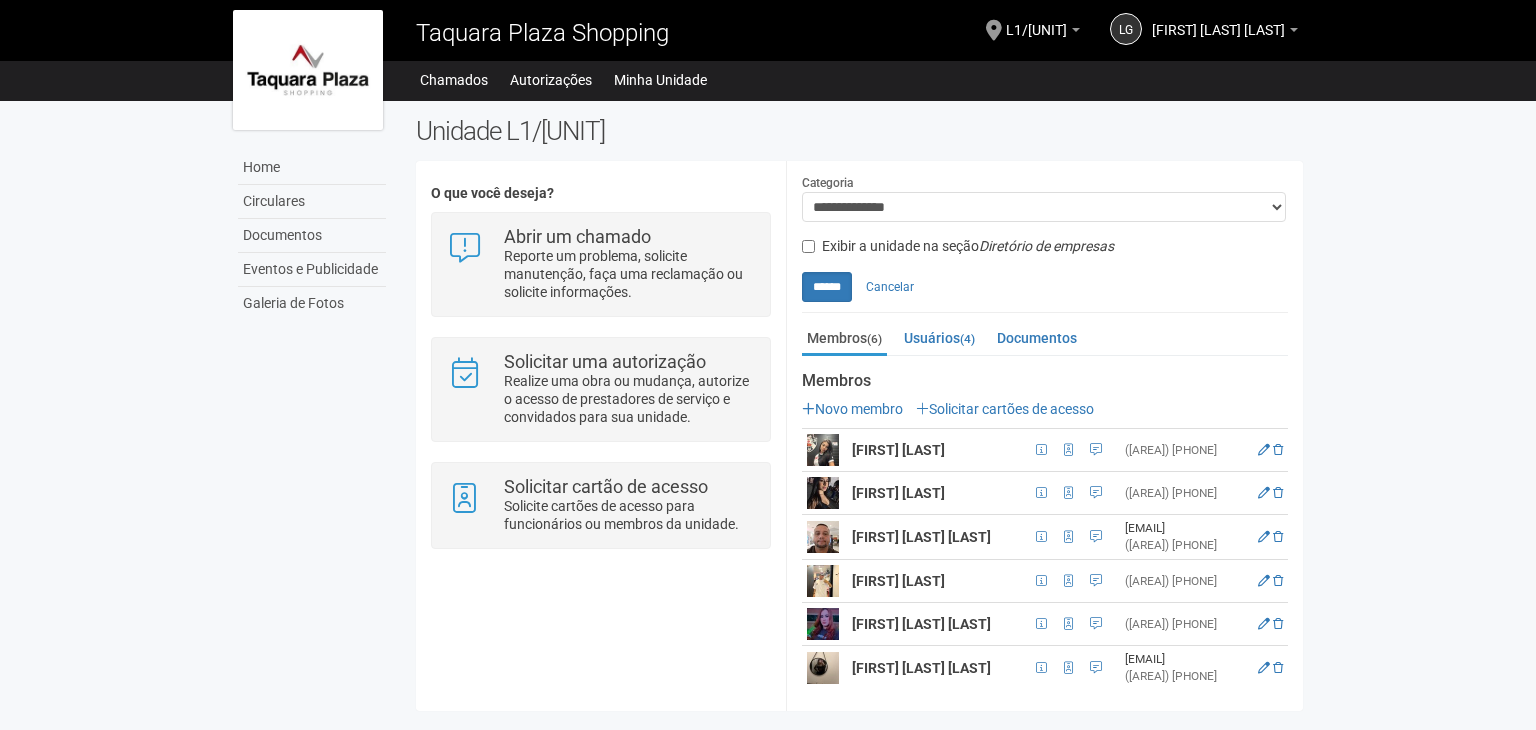 scroll, scrollTop: 657, scrollLeft: 0, axis: vertical 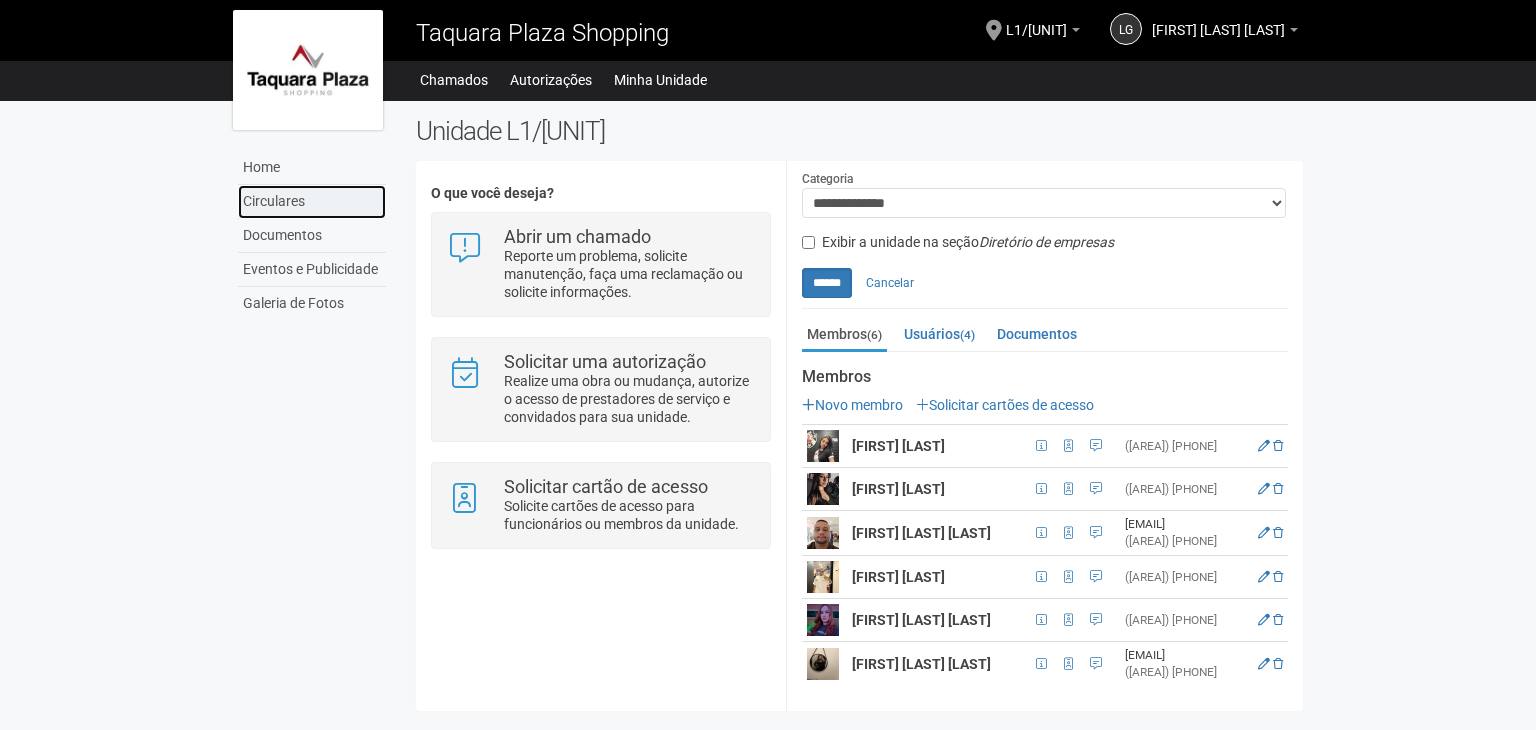 click on "Circulares" at bounding box center [312, 202] 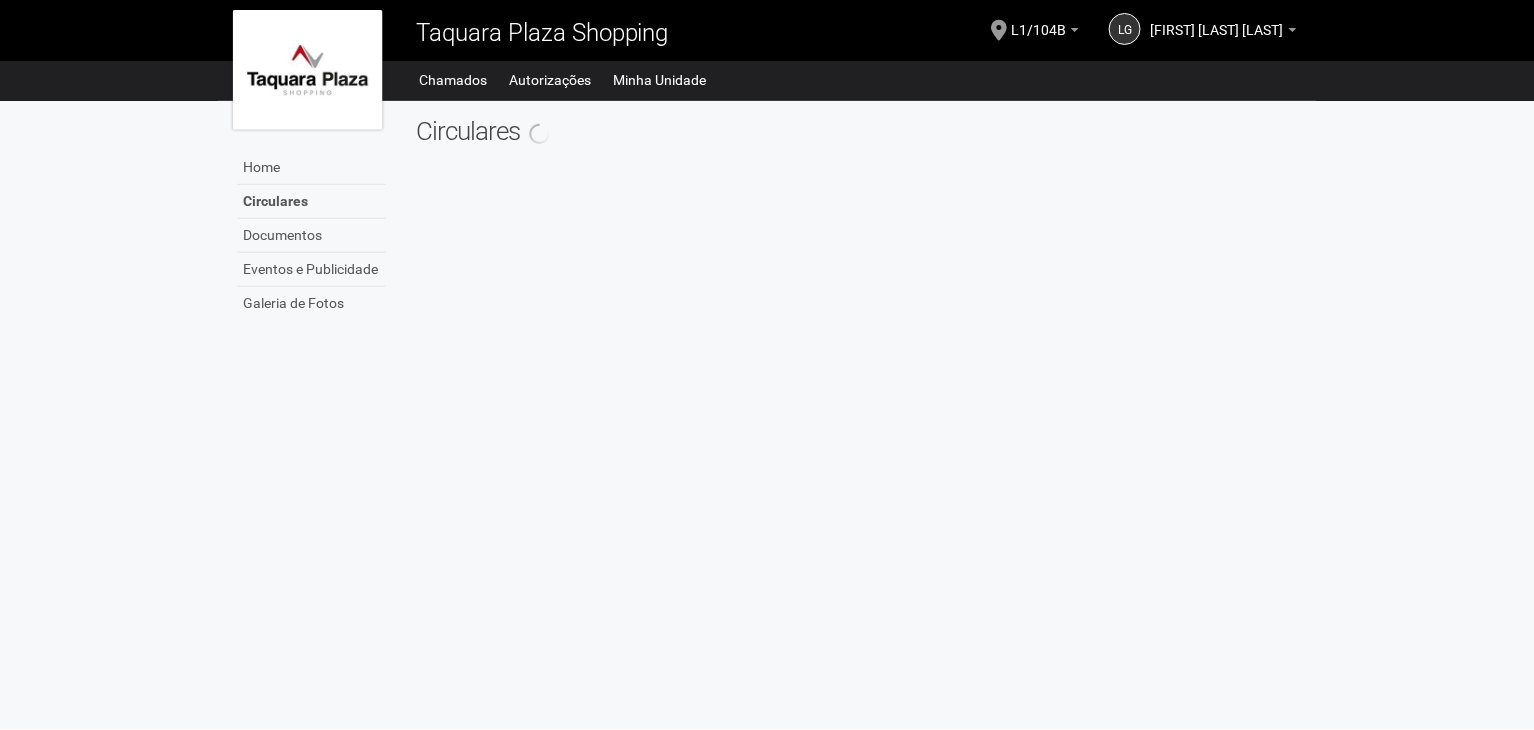 scroll, scrollTop: 0, scrollLeft: 0, axis: both 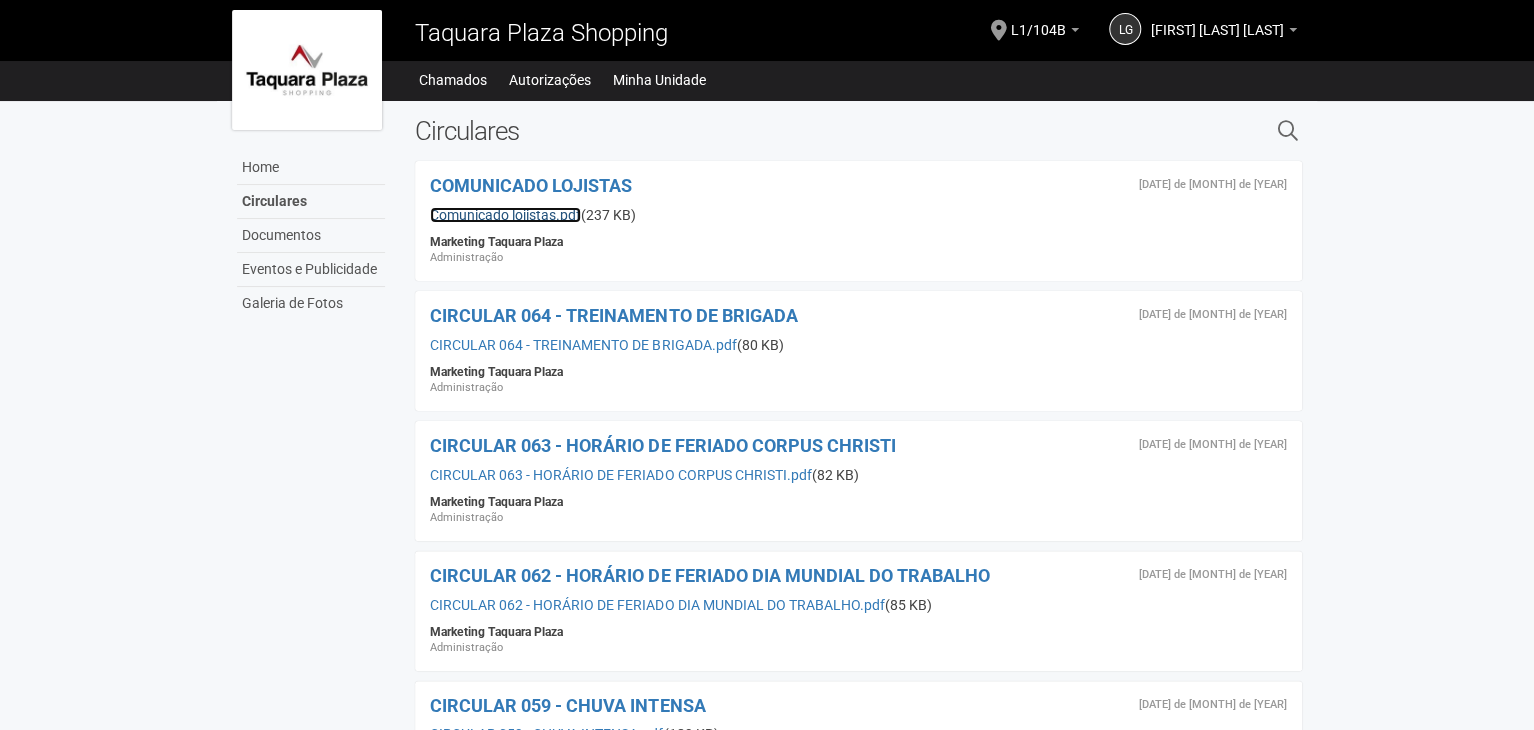click on "Comunicado lojistas.pdf" at bounding box center [505, 215] 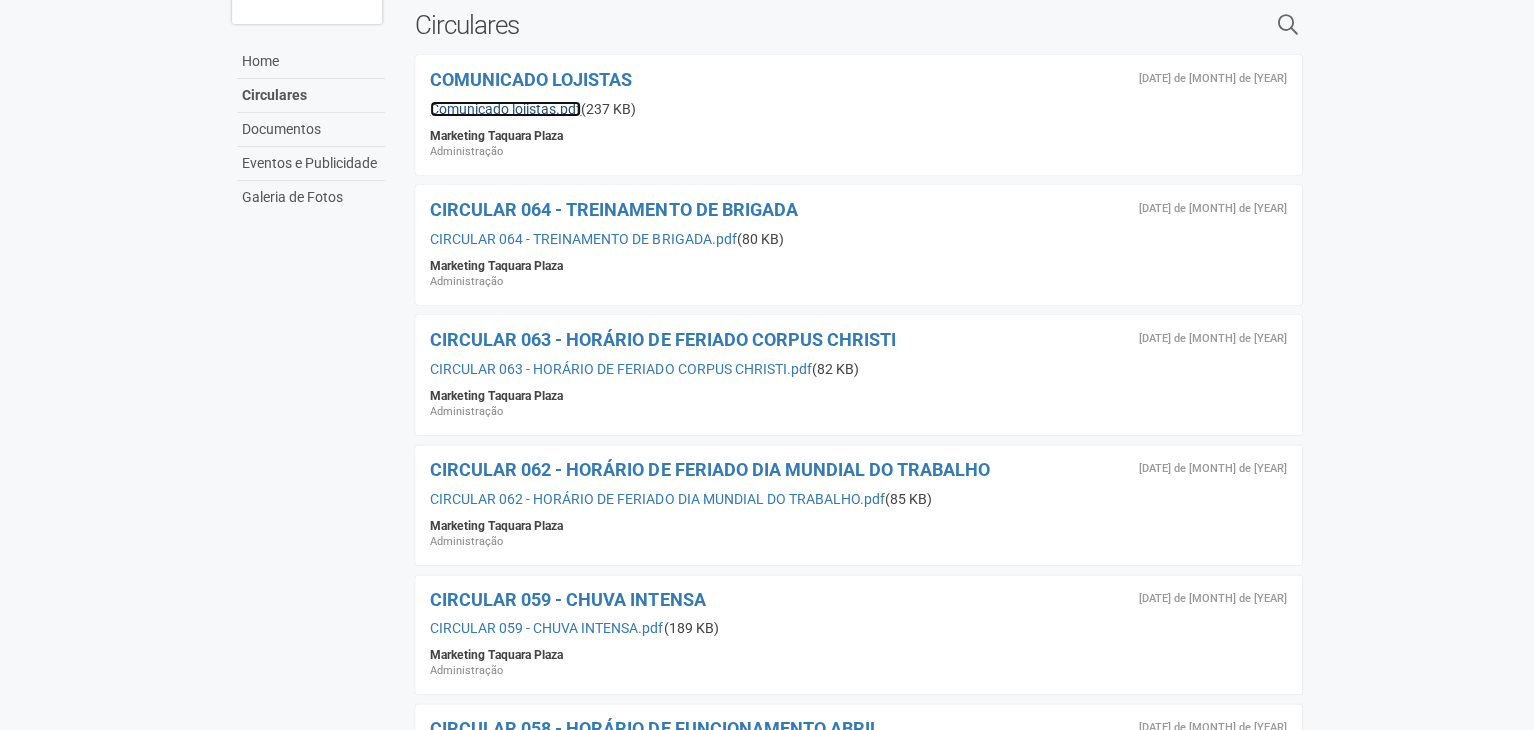 scroll, scrollTop: 0, scrollLeft: 0, axis: both 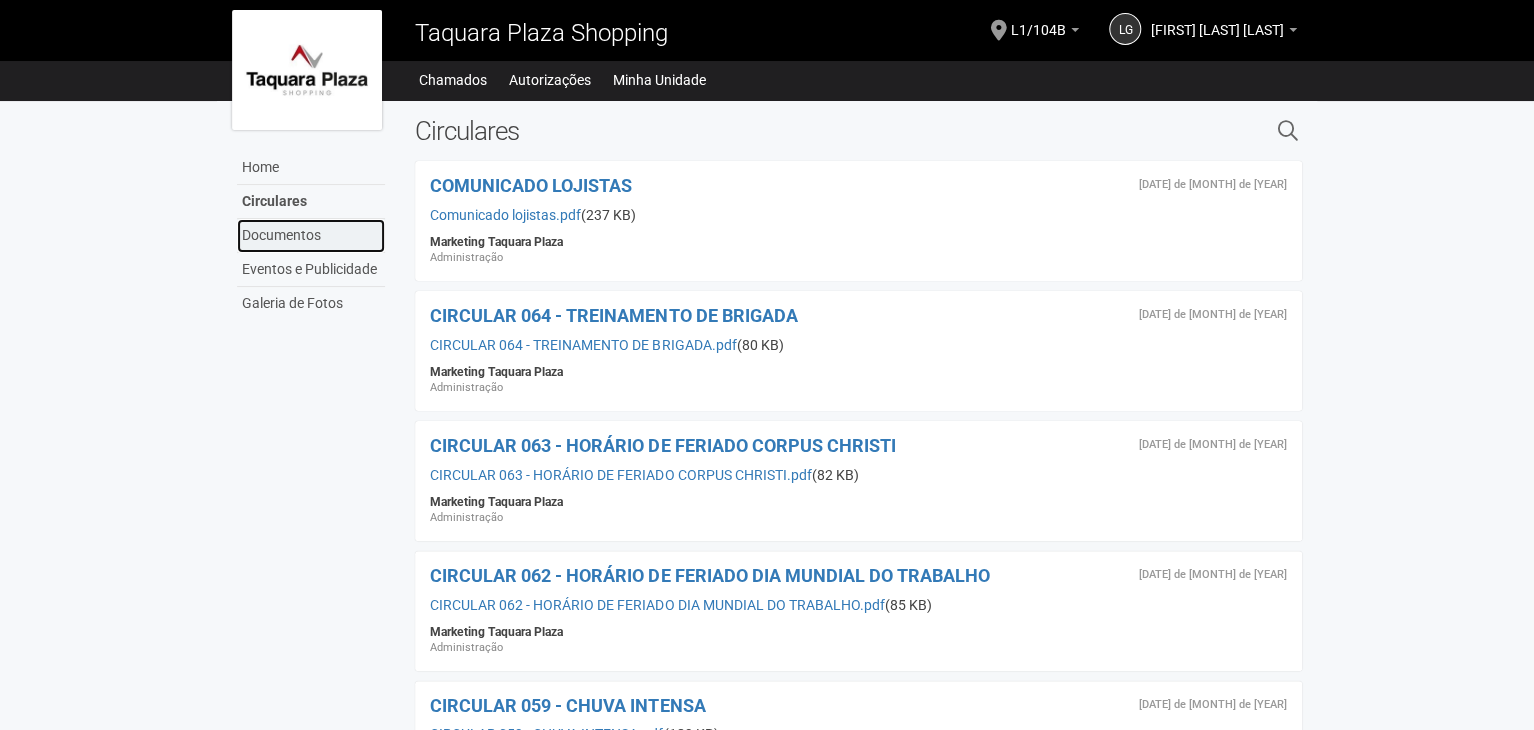 click on "Documentos" at bounding box center [311, 236] 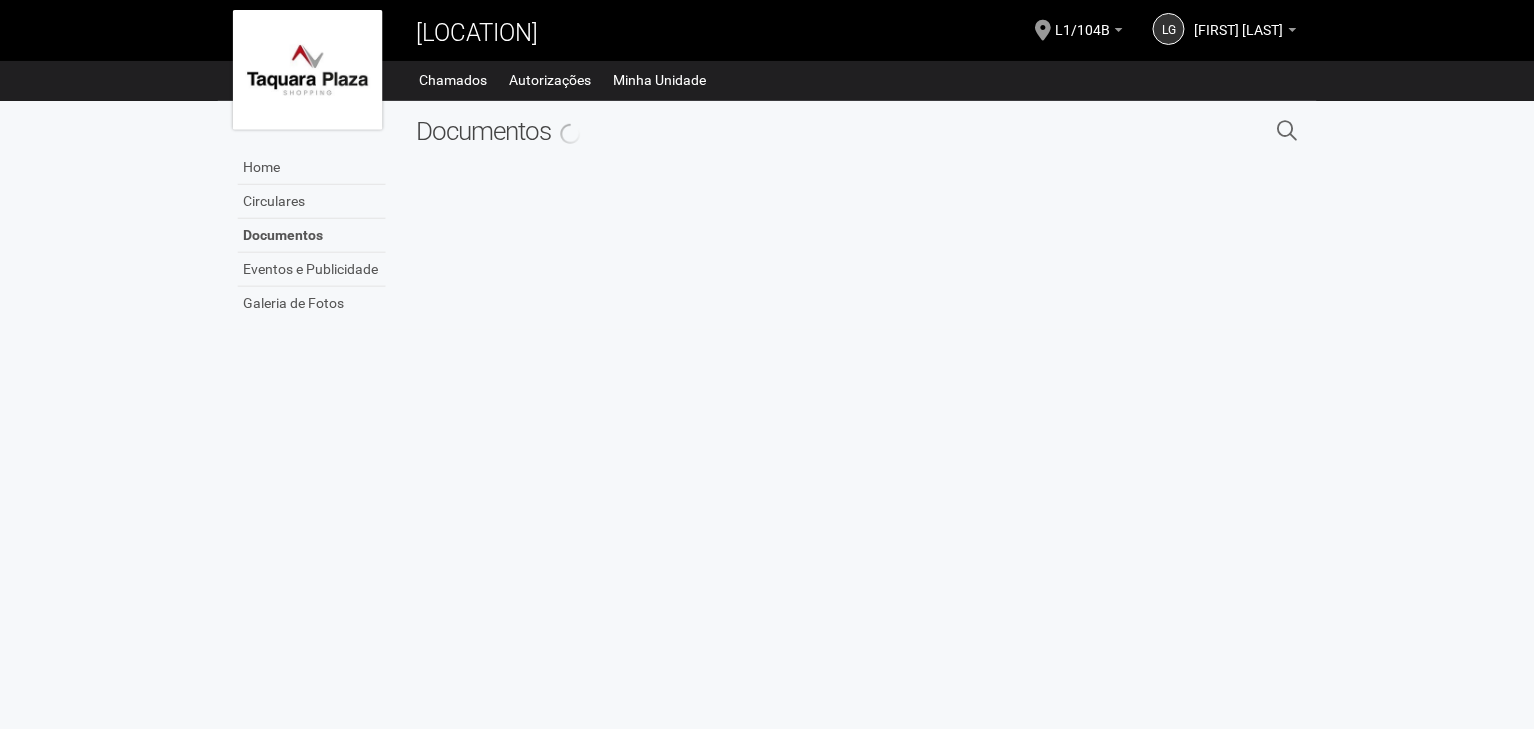 scroll, scrollTop: 0, scrollLeft: 0, axis: both 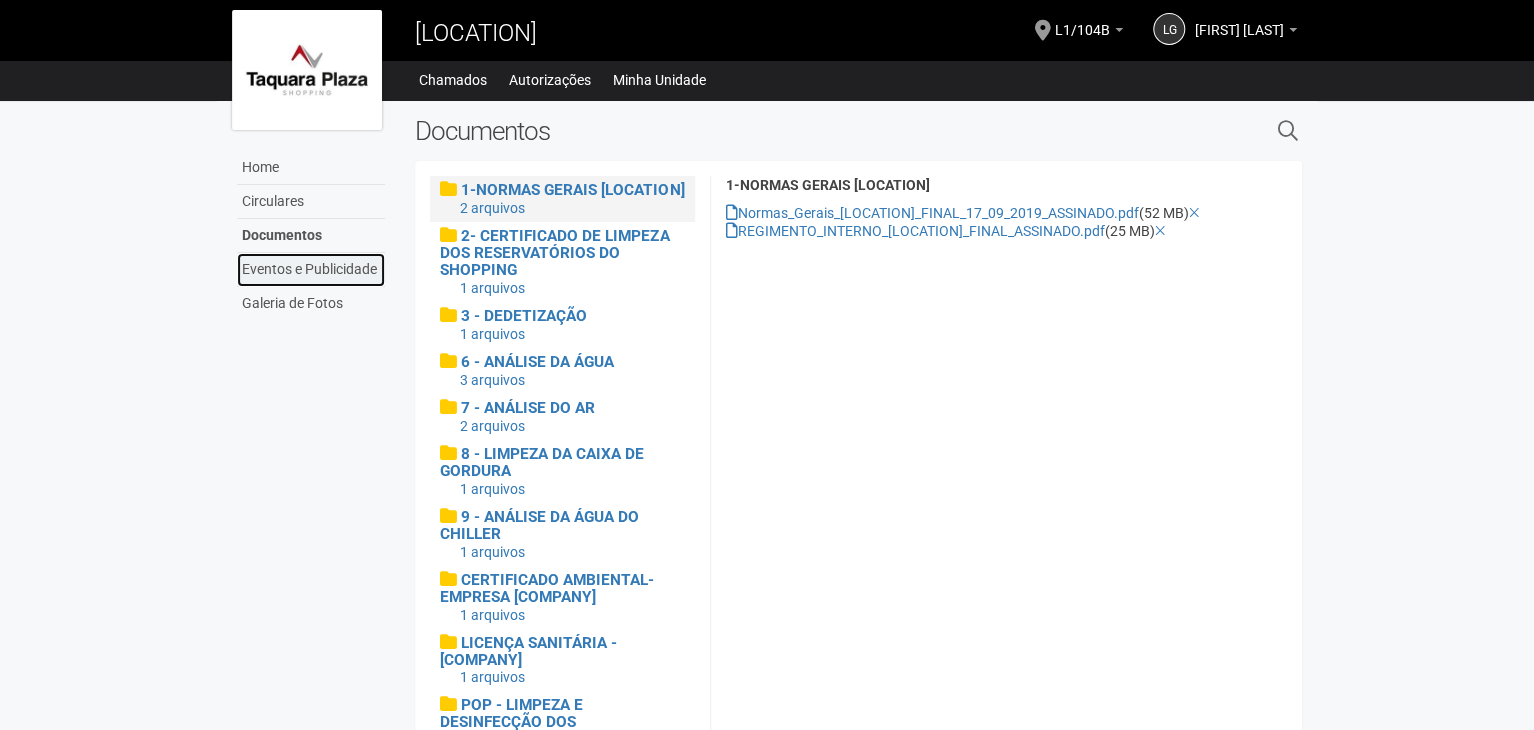click on "Eventos e Publicidade" at bounding box center (311, 270) 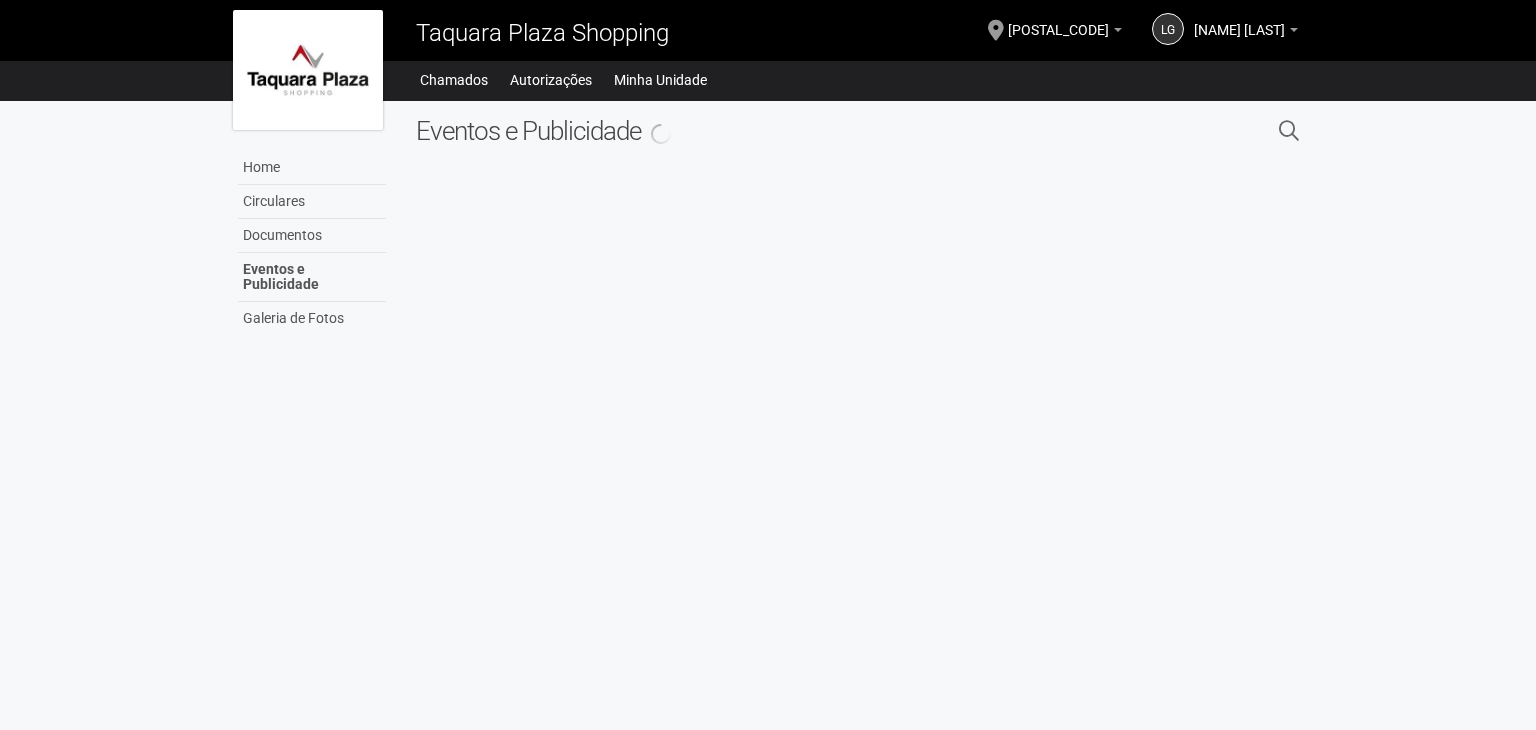 scroll, scrollTop: 0, scrollLeft: 0, axis: both 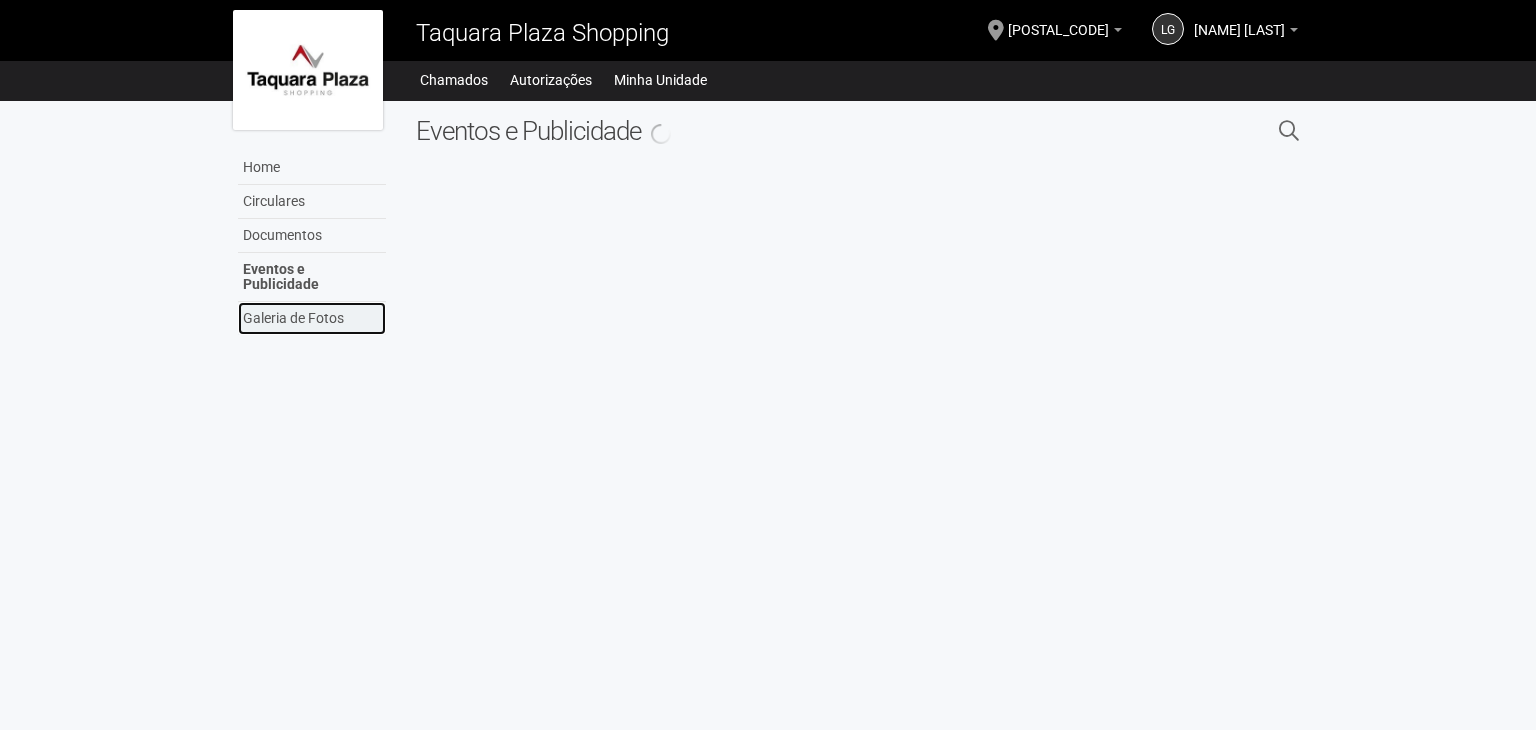 click on "Galeria de Fotos" at bounding box center [312, 318] 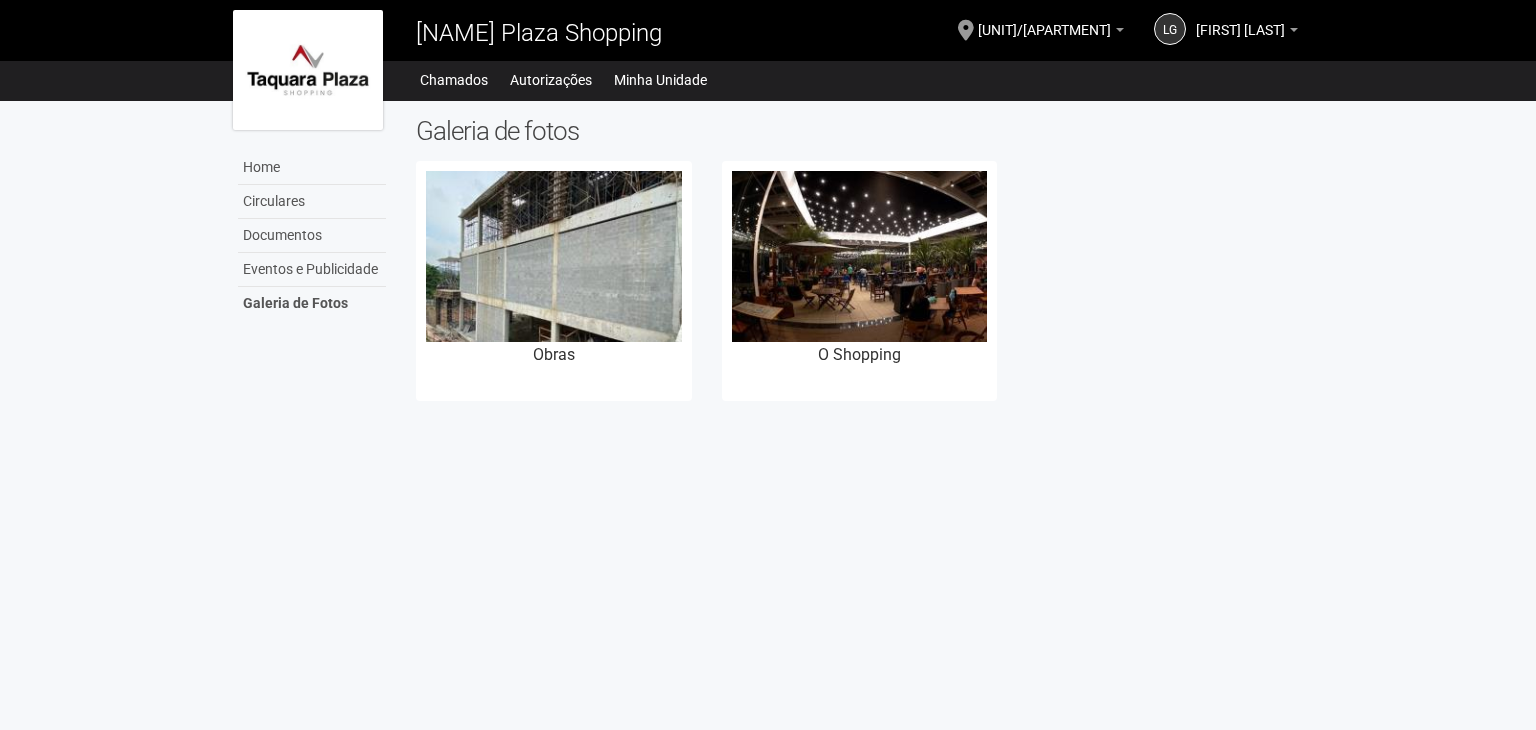 scroll, scrollTop: 0, scrollLeft: 0, axis: both 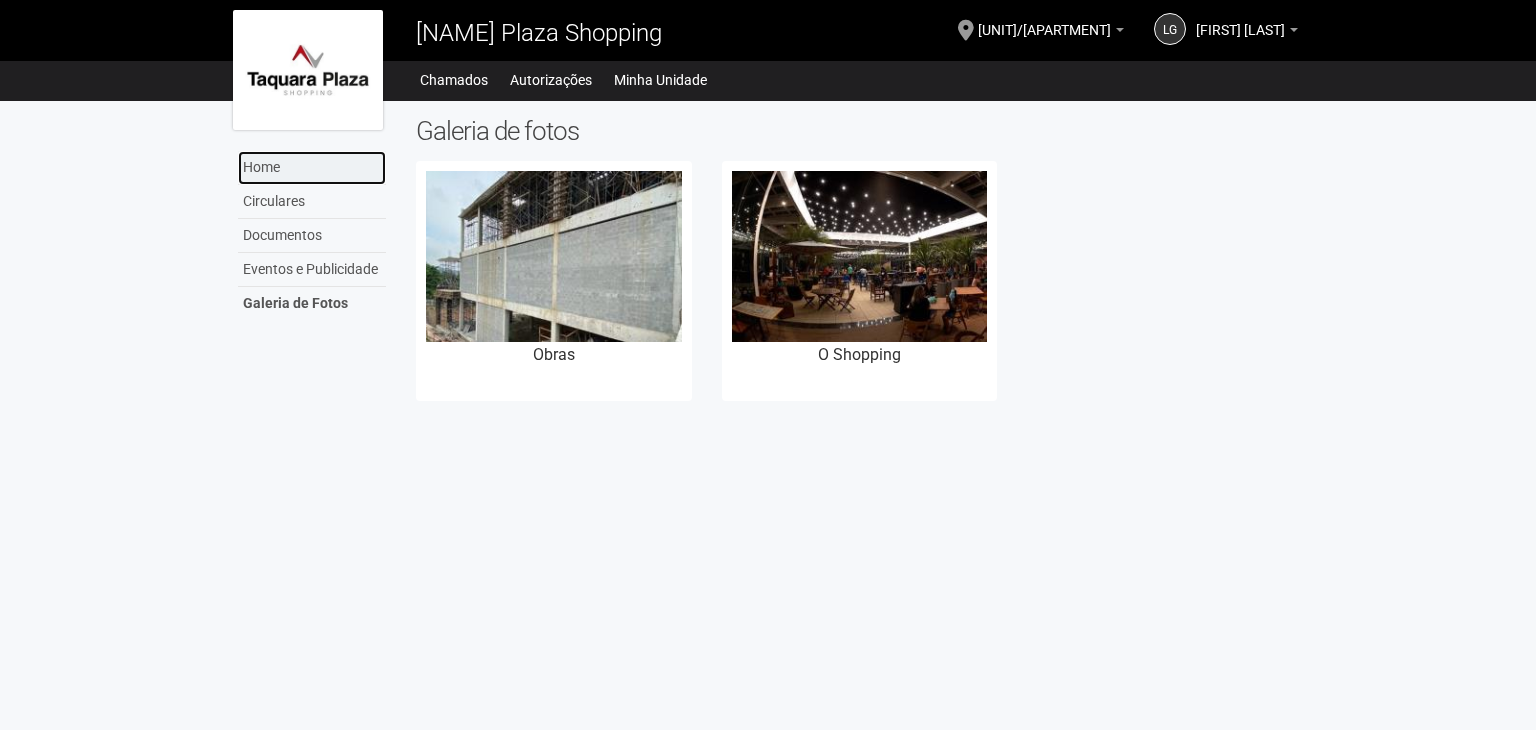 click on "Home" at bounding box center [312, 168] 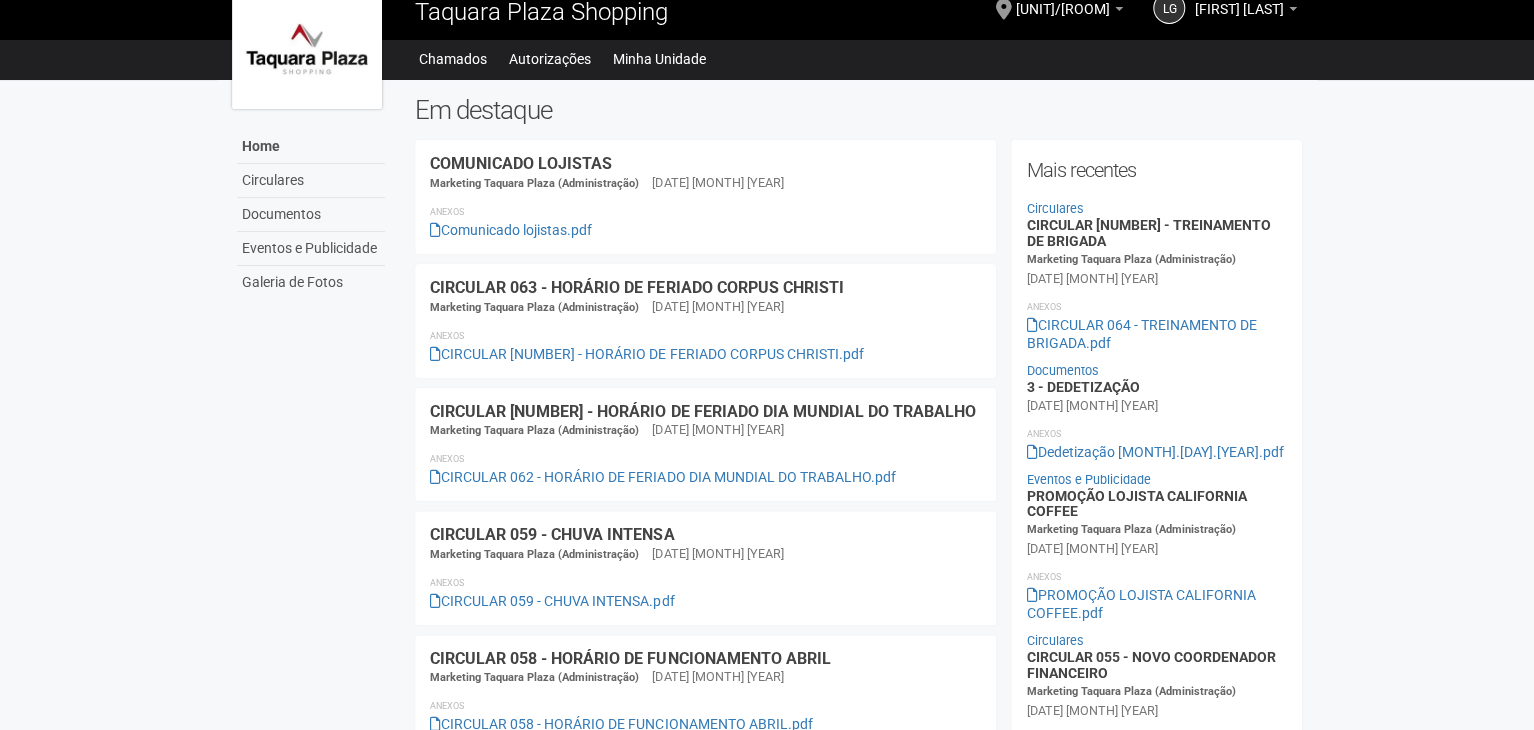 scroll, scrollTop: 0, scrollLeft: 0, axis: both 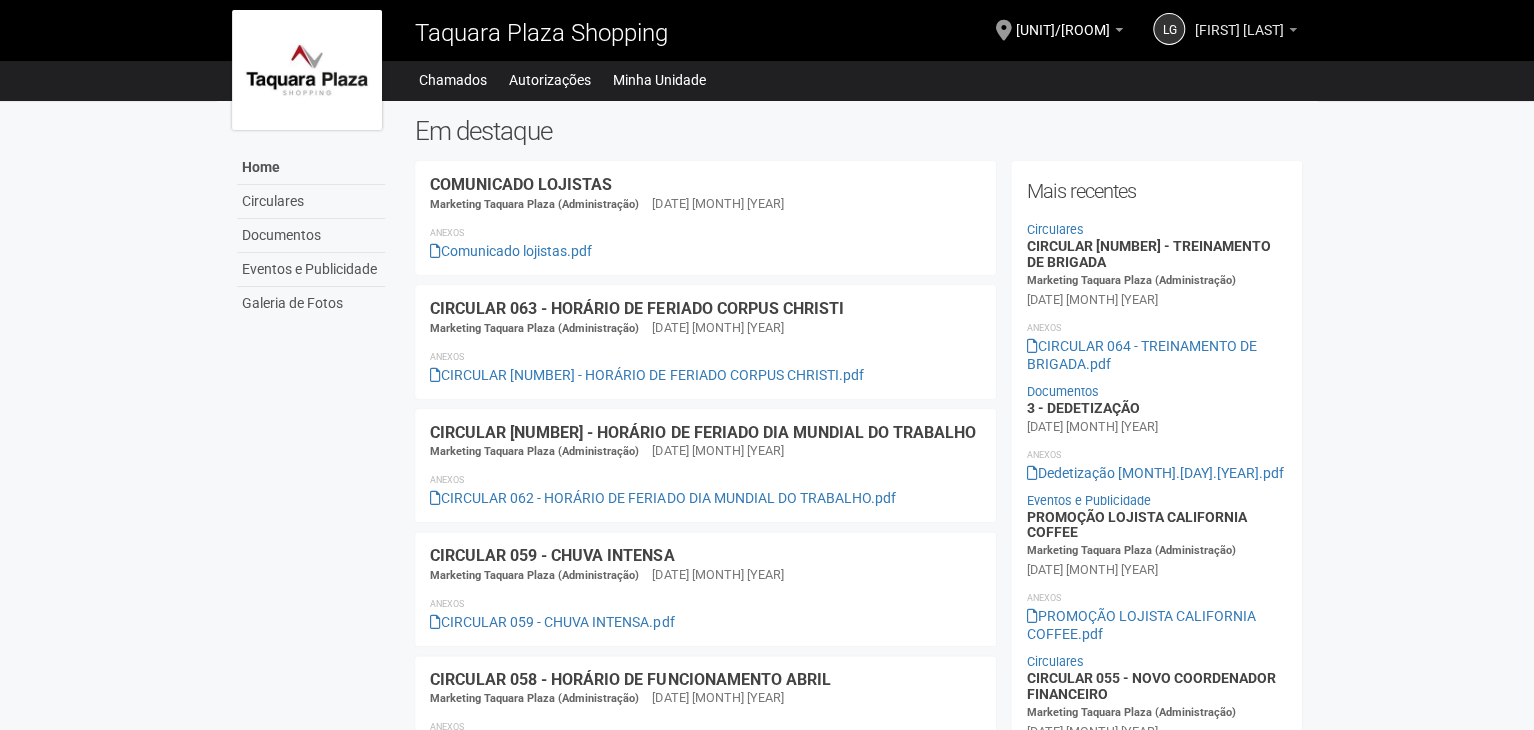 click on "[FIRST] [LAST]" at bounding box center [1239, 20] 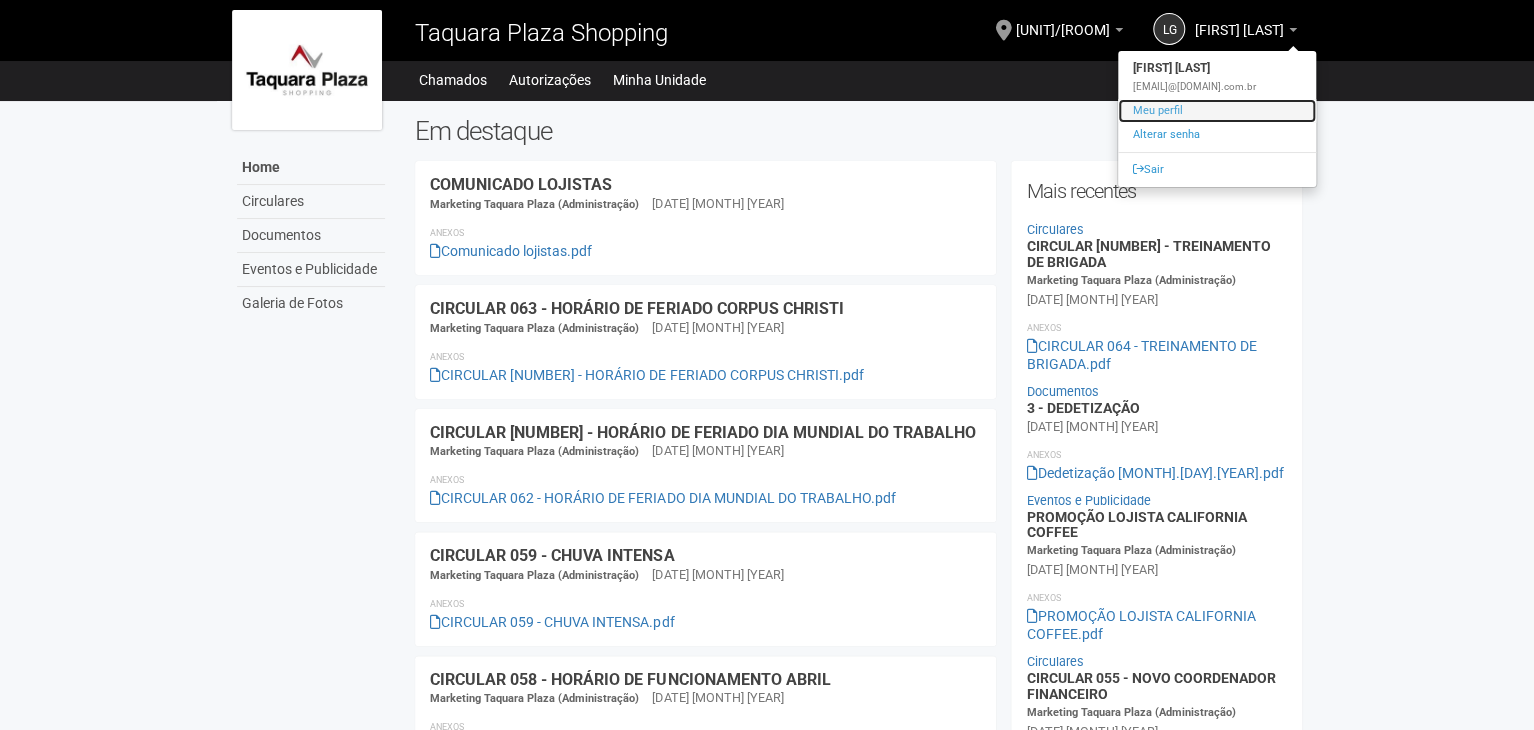 click on "Meu perfil" at bounding box center [1217, 111] 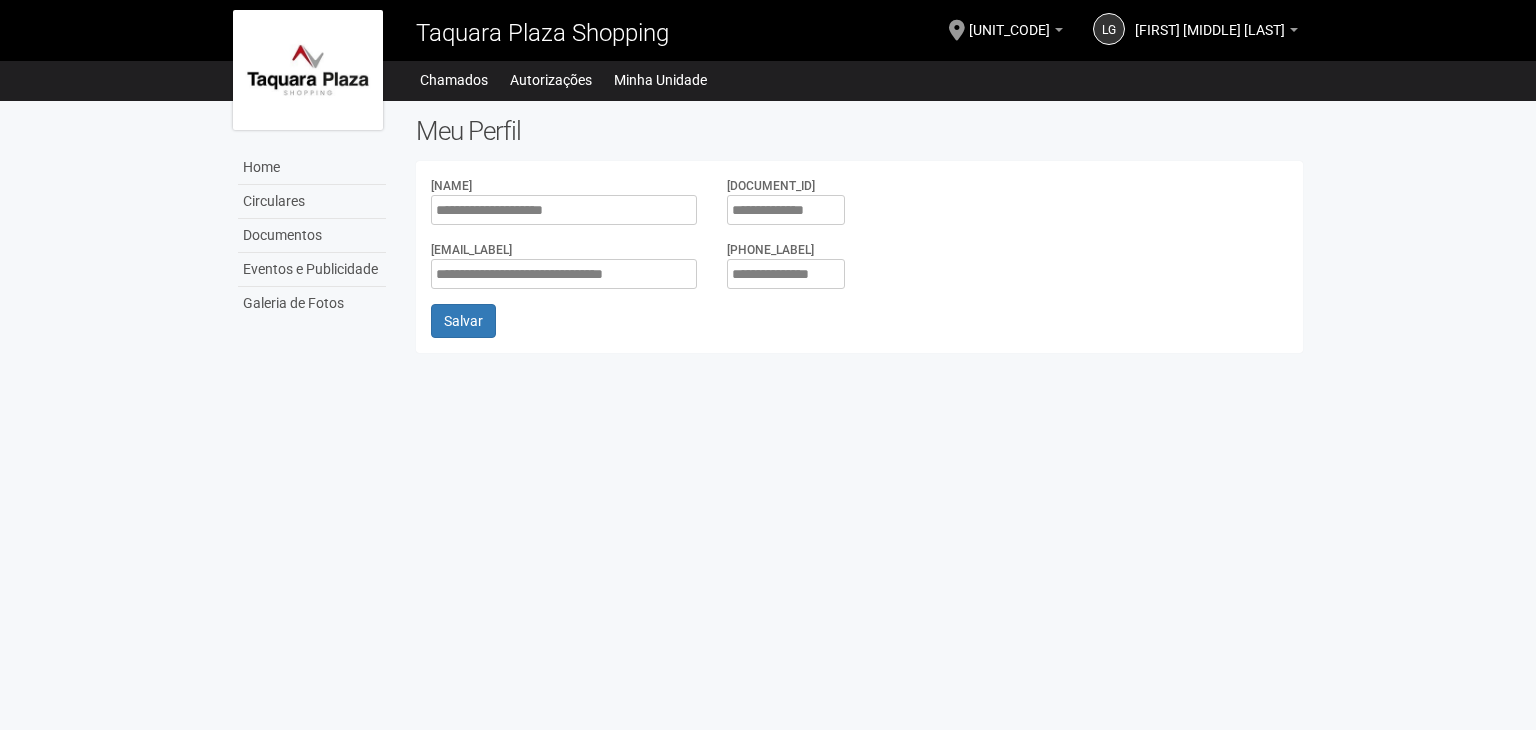 scroll, scrollTop: 0, scrollLeft: 0, axis: both 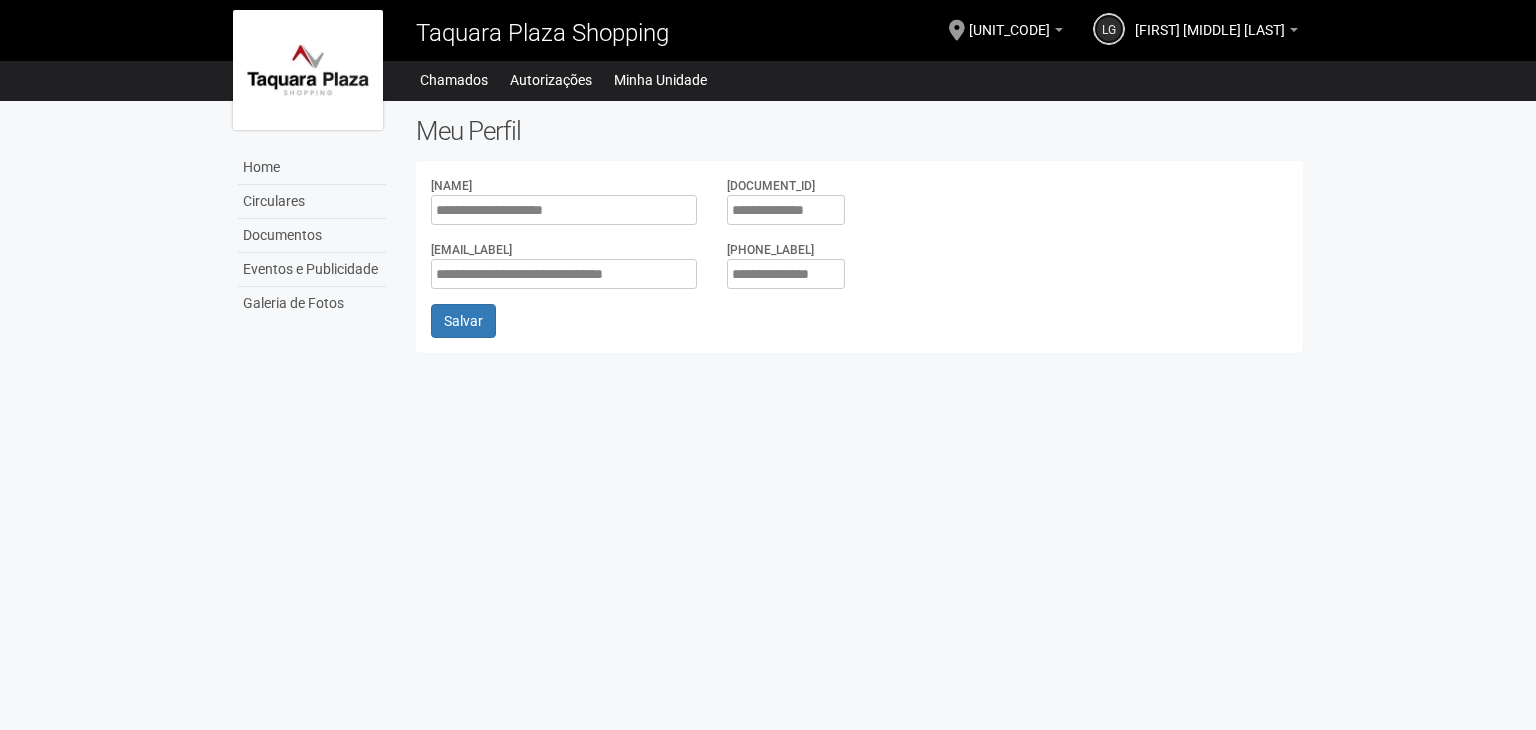 click on "LG" at bounding box center [1109, 29] 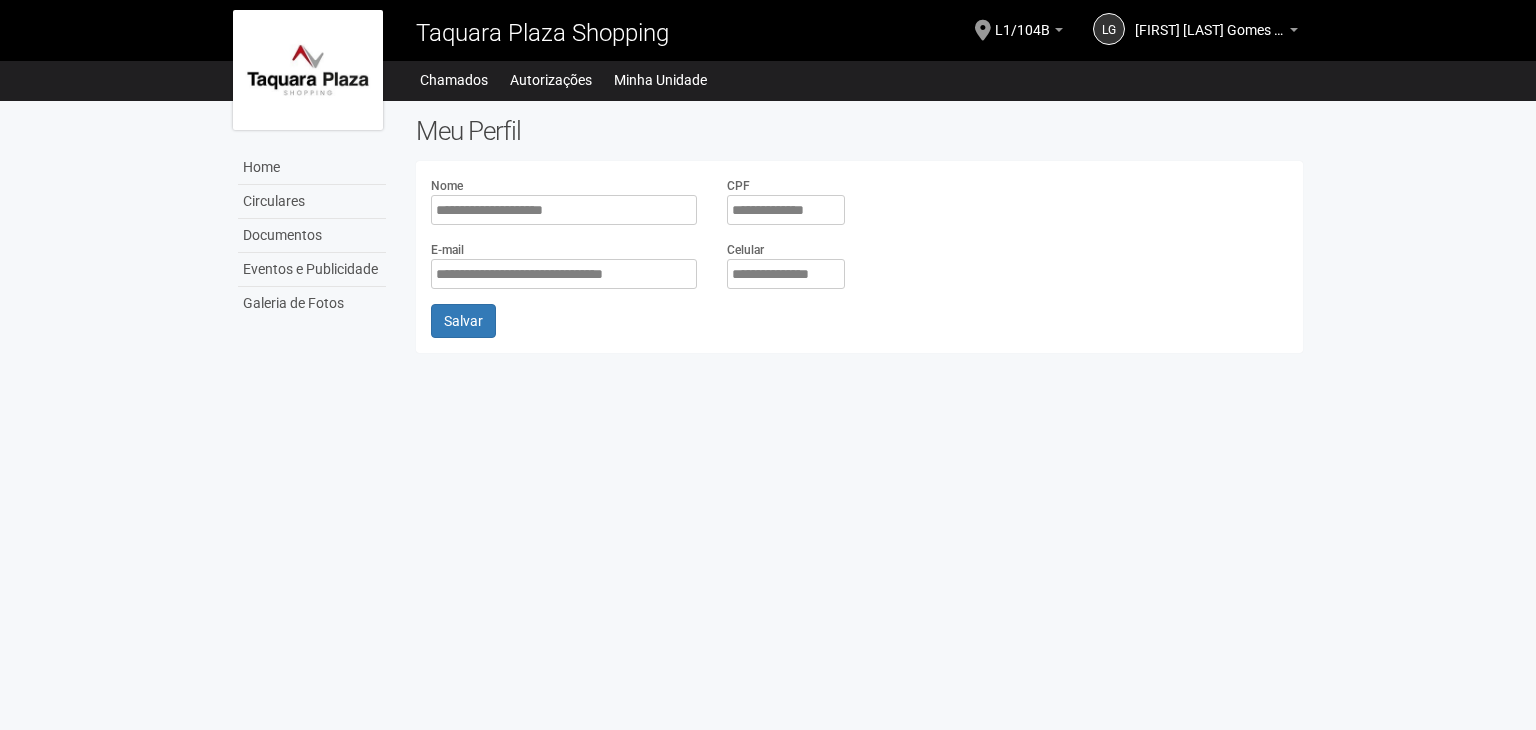 scroll, scrollTop: 0, scrollLeft: 0, axis: both 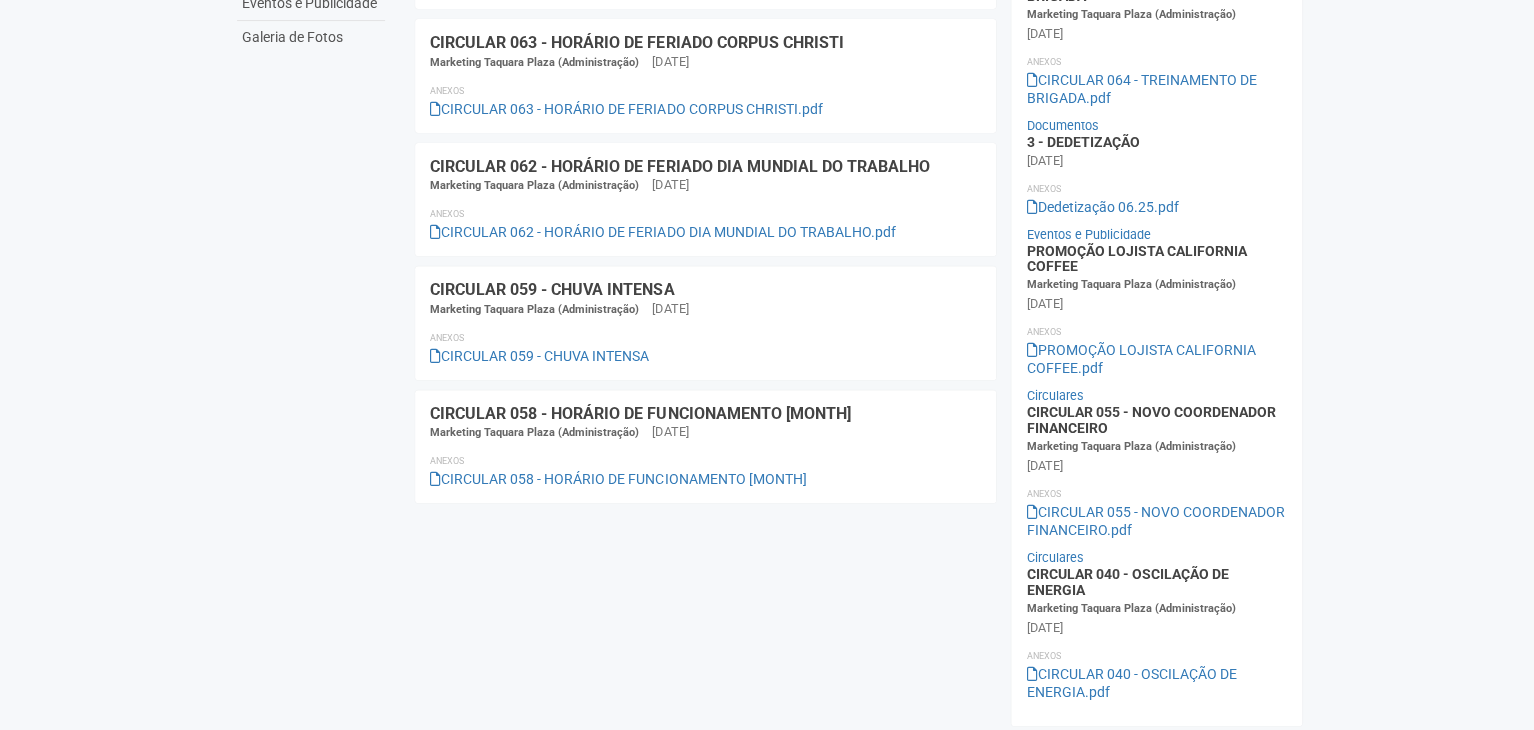 click on "Aguarde...
Taquara Plaza Shopping
LG
[FIRST] [LAST]
[FIRST] [LAST]
[EMAIL]
Meu perfil
Alterar senha
Sair
L1/104B
Você está na unidade
L1/104B
Ir para a unidade
Home
Home
Circulares
Documentos
Eventos e Publicidade
Galeria de Fotos
Chamados
Autorizações
Minha Unidade
Meu Perfil
Minhas unidades" at bounding box center [767, 99] 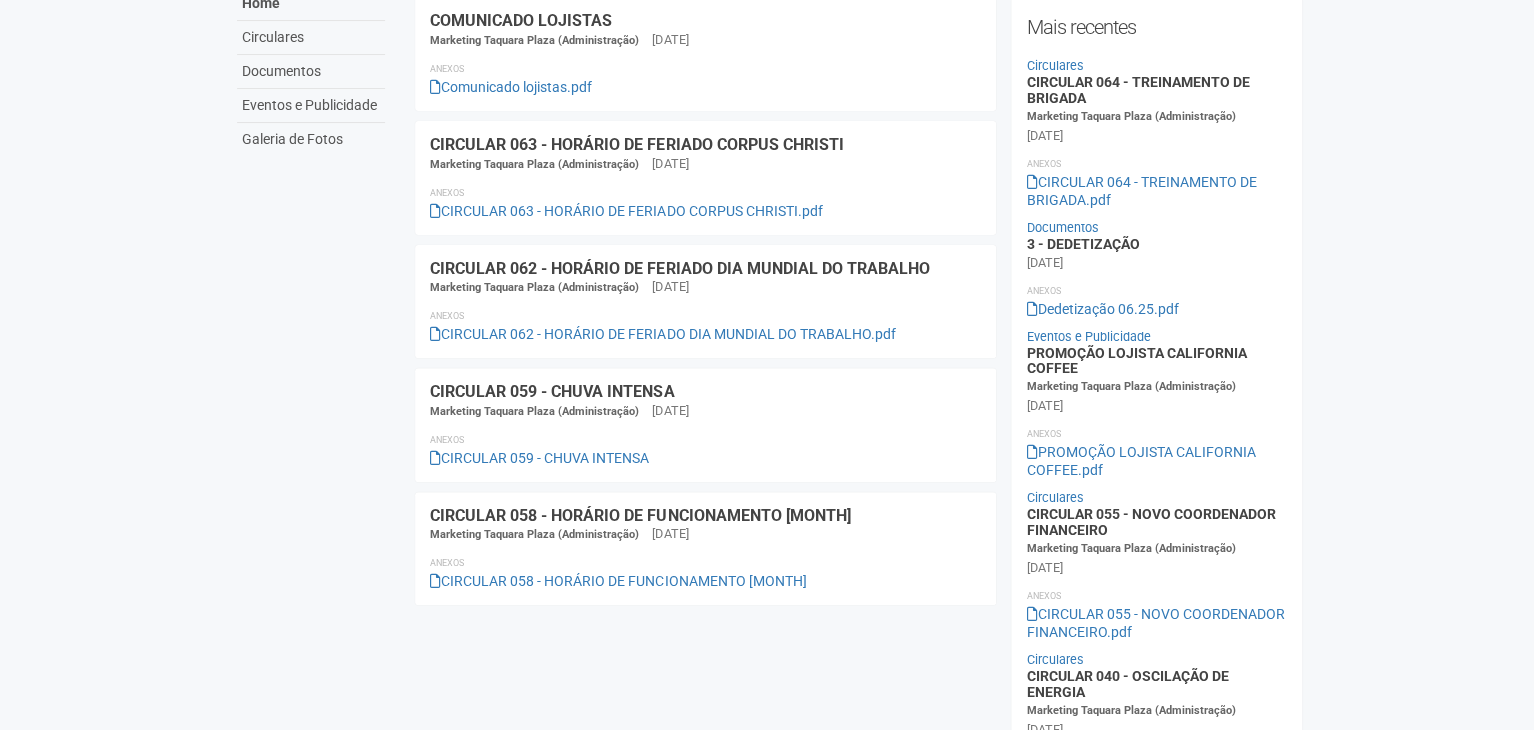 scroll, scrollTop: 0, scrollLeft: 0, axis: both 